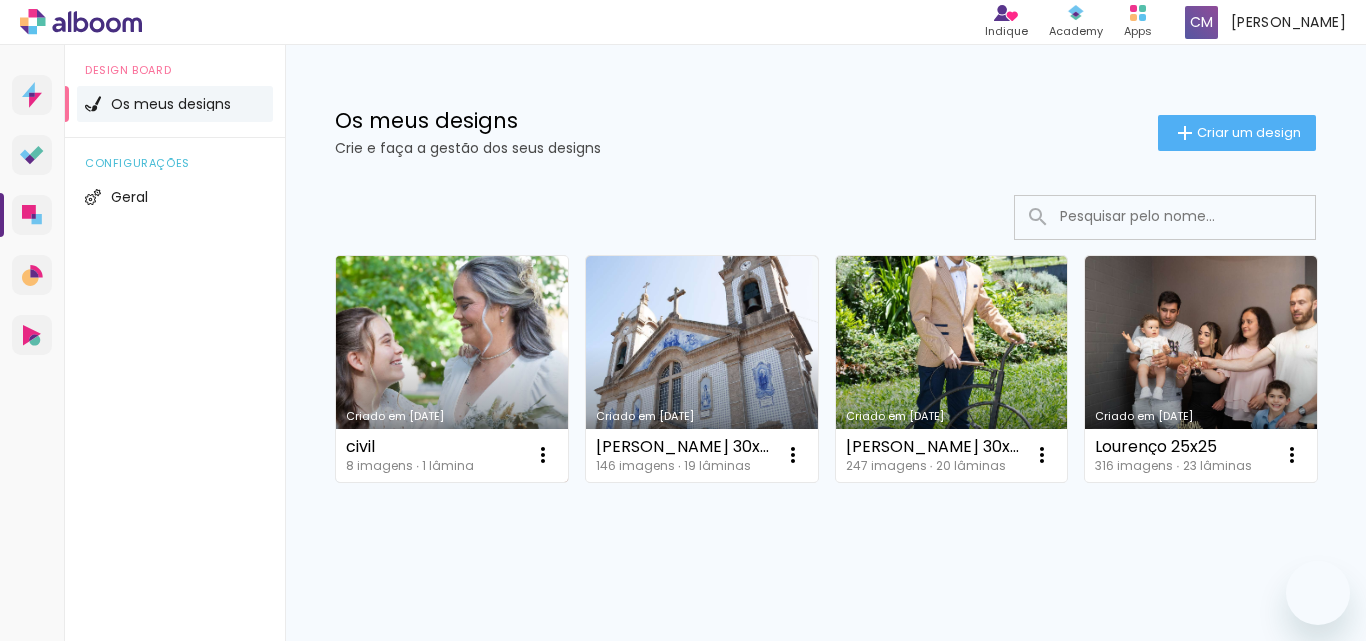 scroll, scrollTop: 0, scrollLeft: 0, axis: both 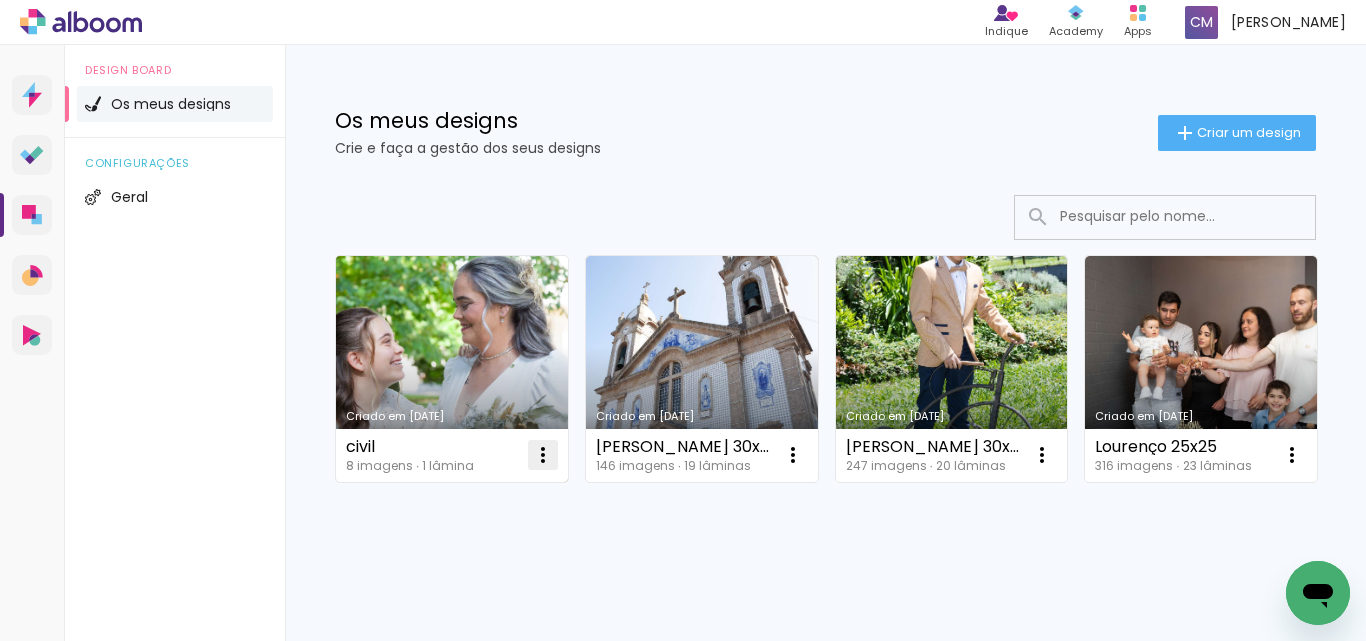click at bounding box center (543, 455) 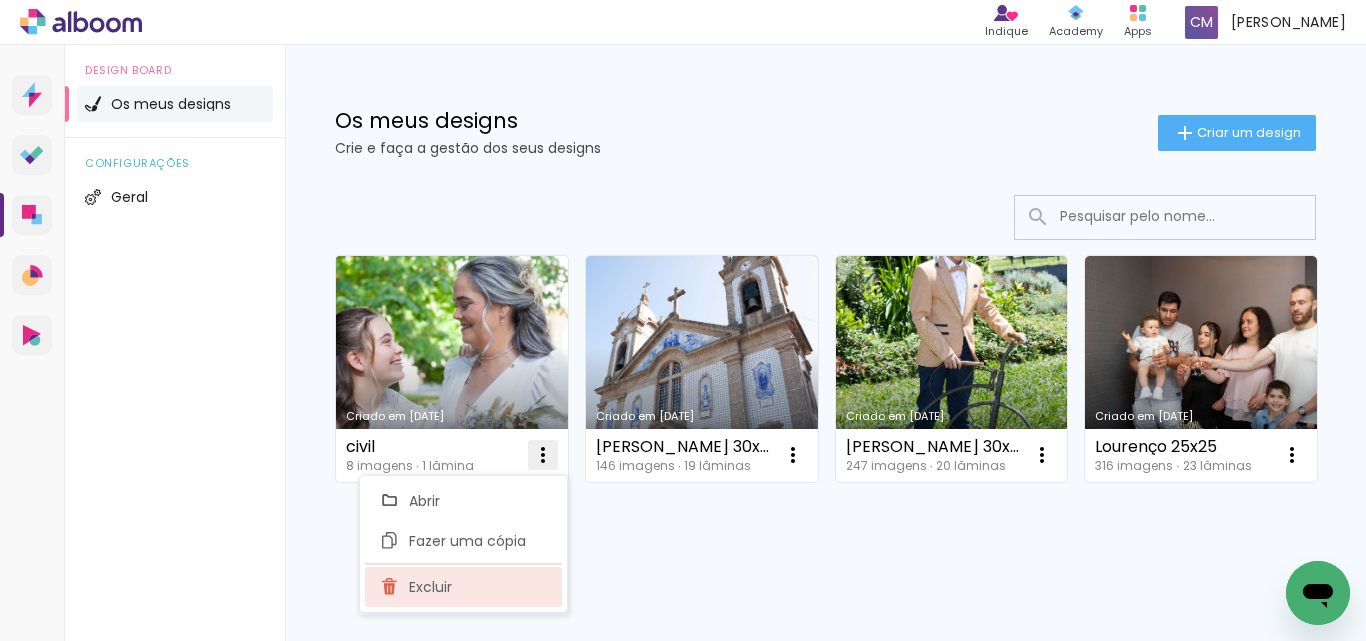 click on "Excluir" 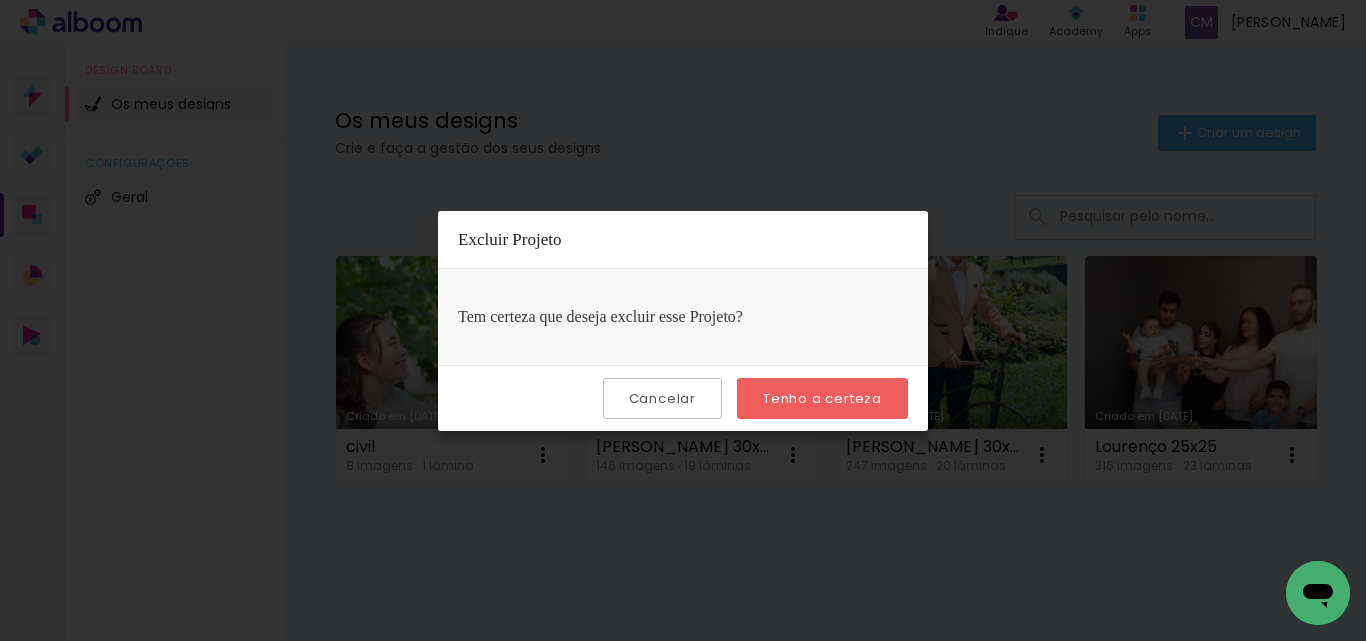 click on "Tenho a certeza" at bounding box center (822, 398) 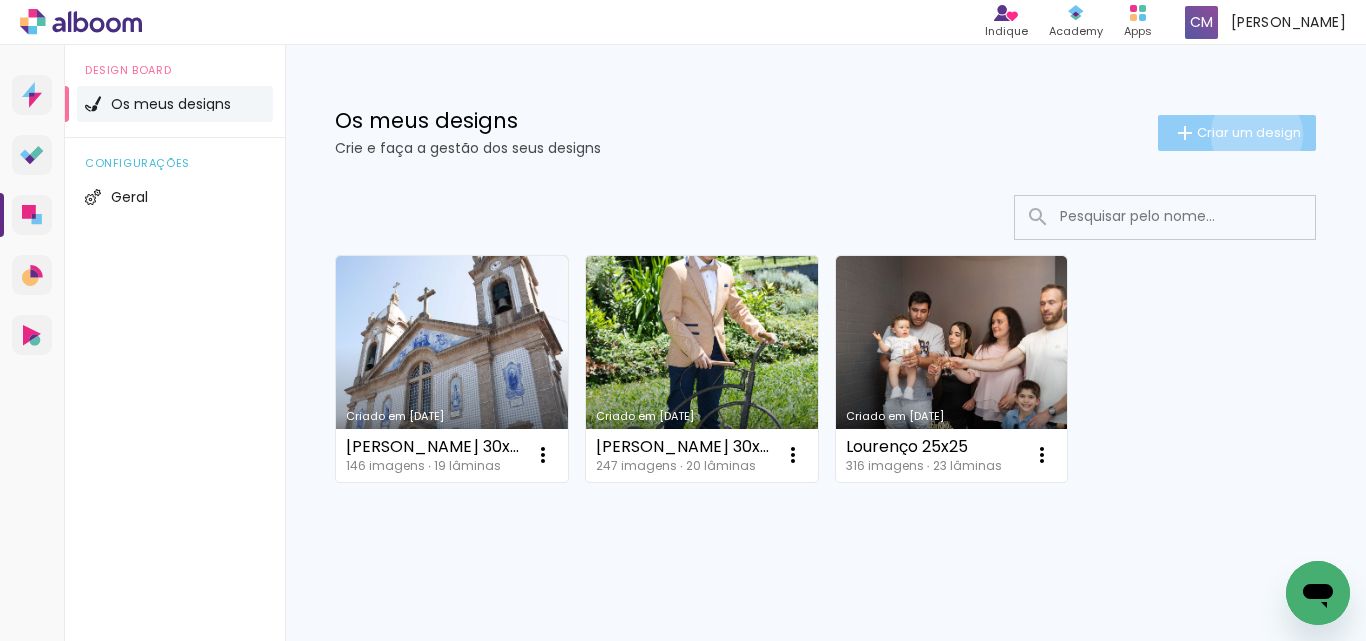 click on "Criar um design" 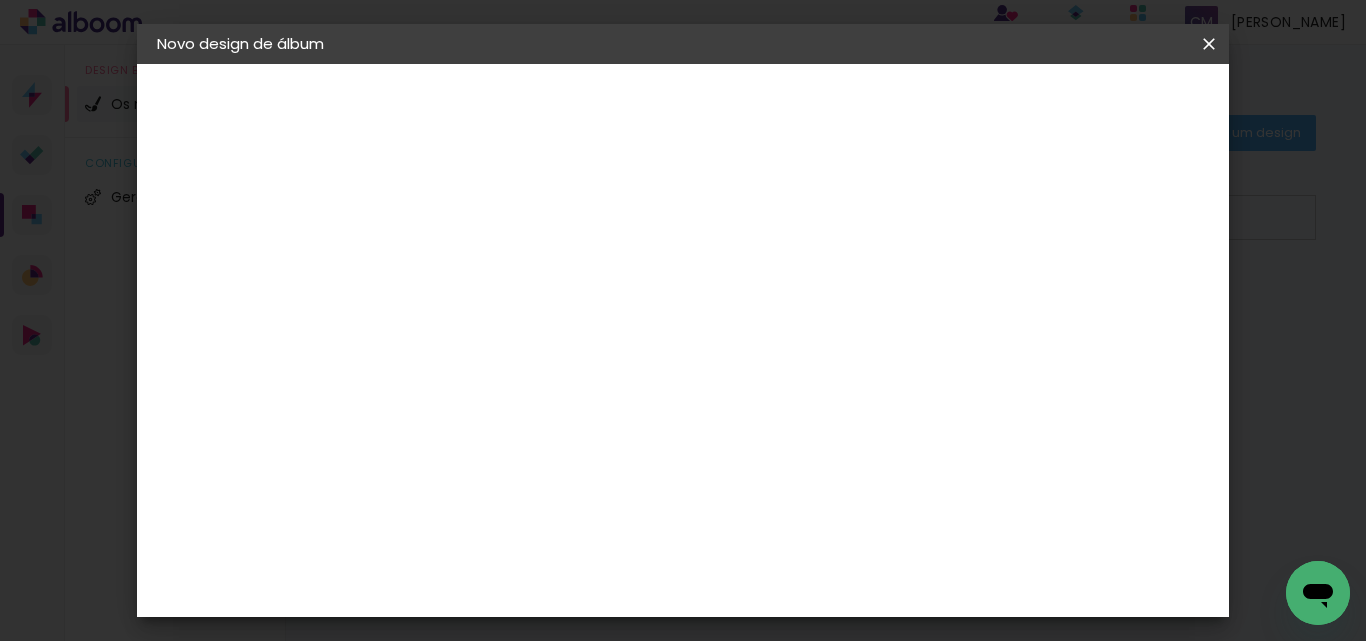 click at bounding box center [484, 268] 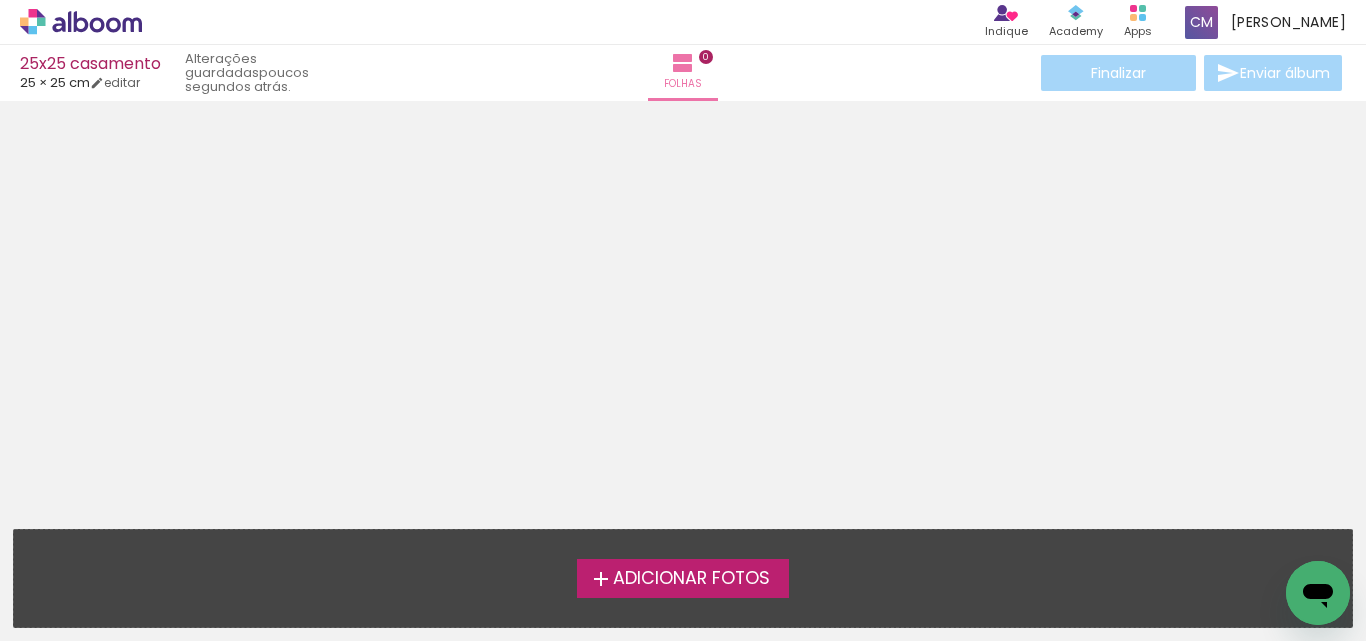 click at bounding box center (683, 308) 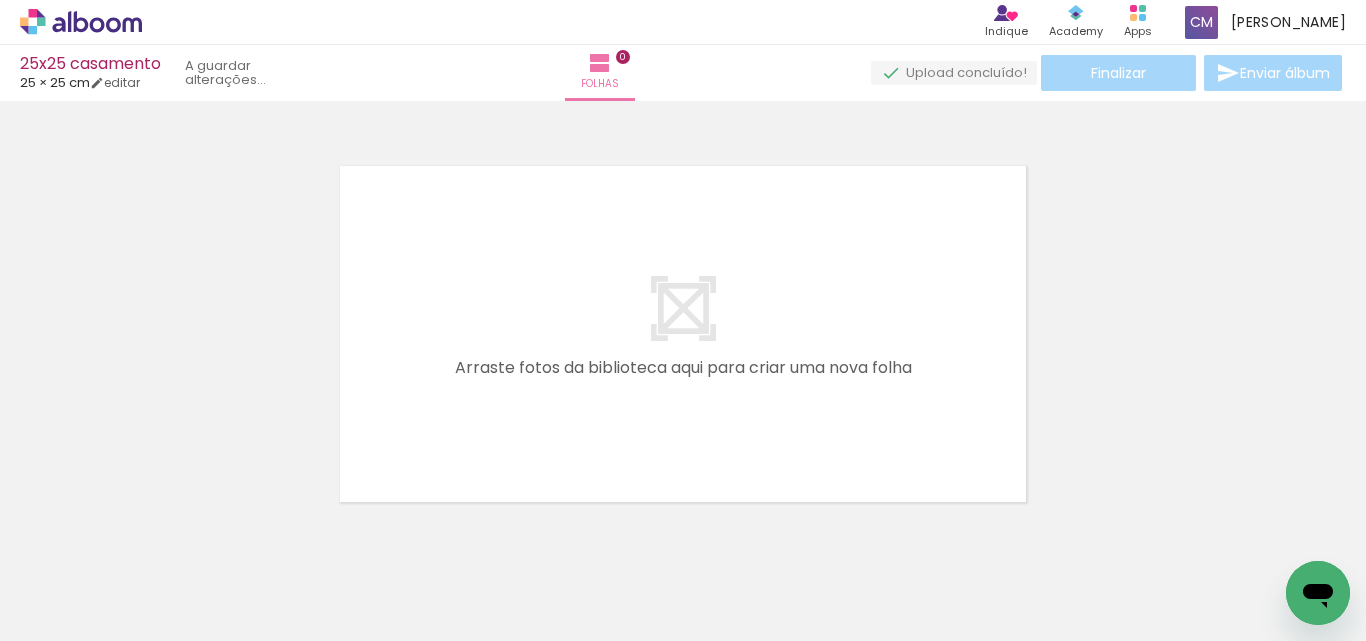scroll, scrollTop: 26, scrollLeft: 0, axis: vertical 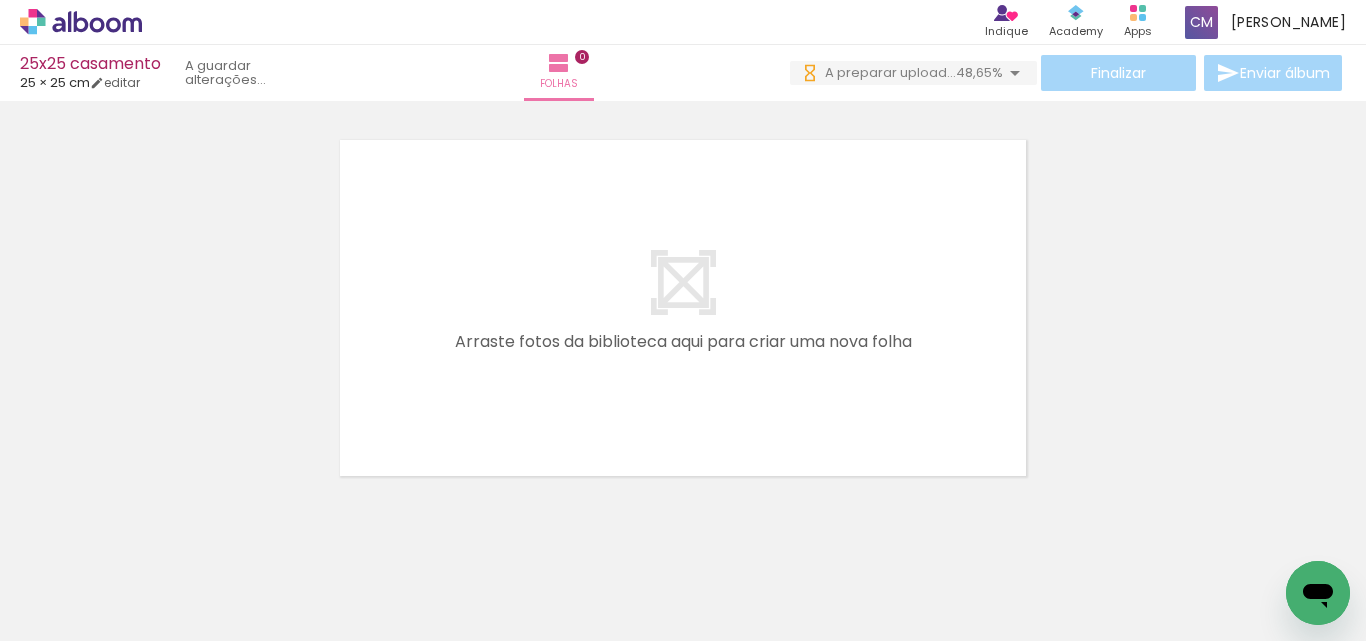 click at bounding box center [200, 574] 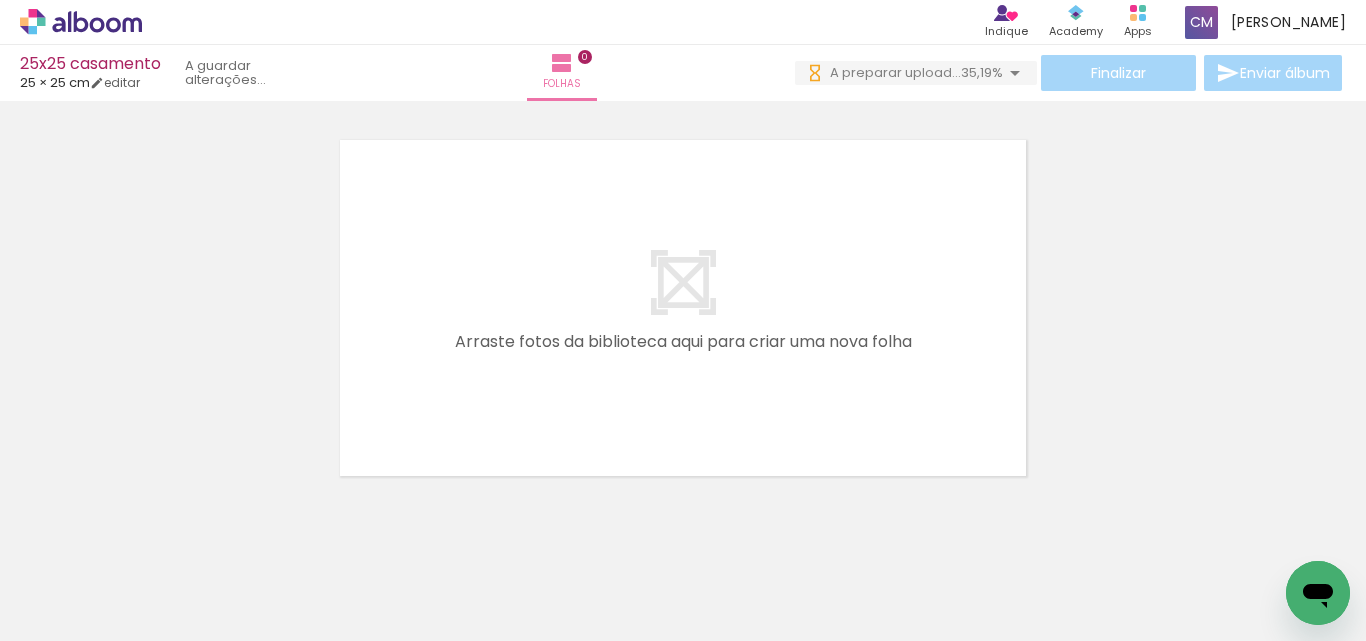 scroll, scrollTop: 0, scrollLeft: 0, axis: both 